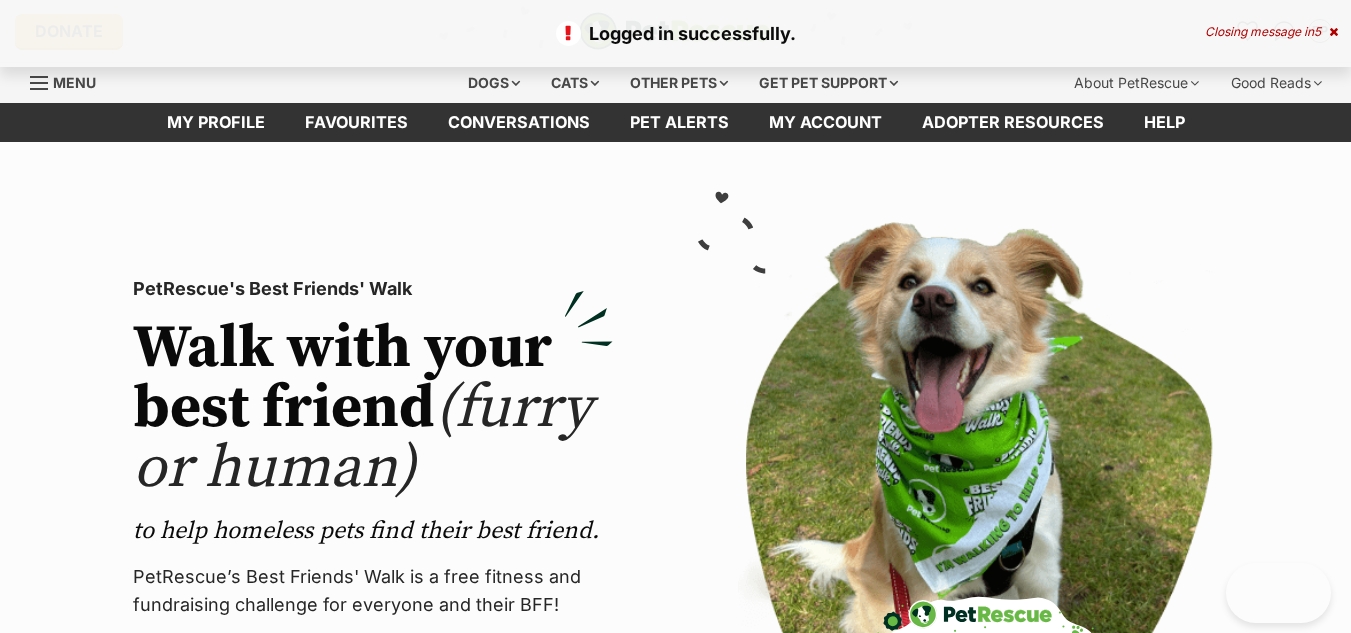 scroll, scrollTop: 0, scrollLeft: 0, axis: both 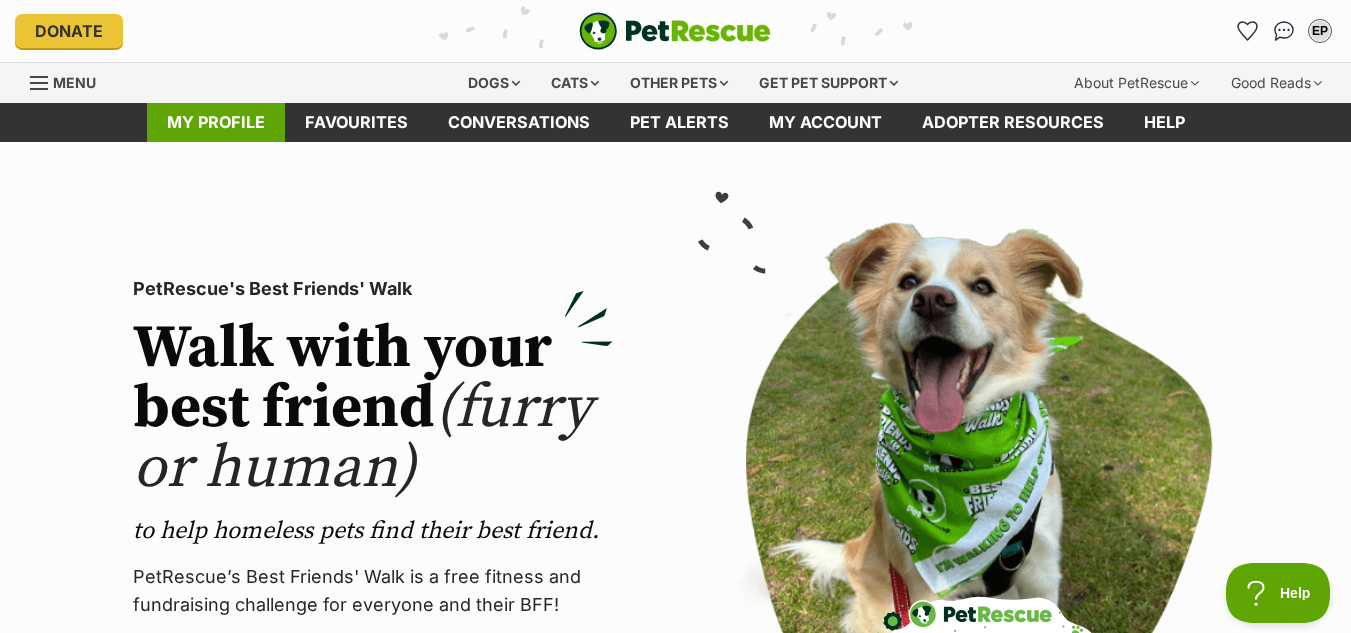 click on "My profile" at bounding box center (216, 122) 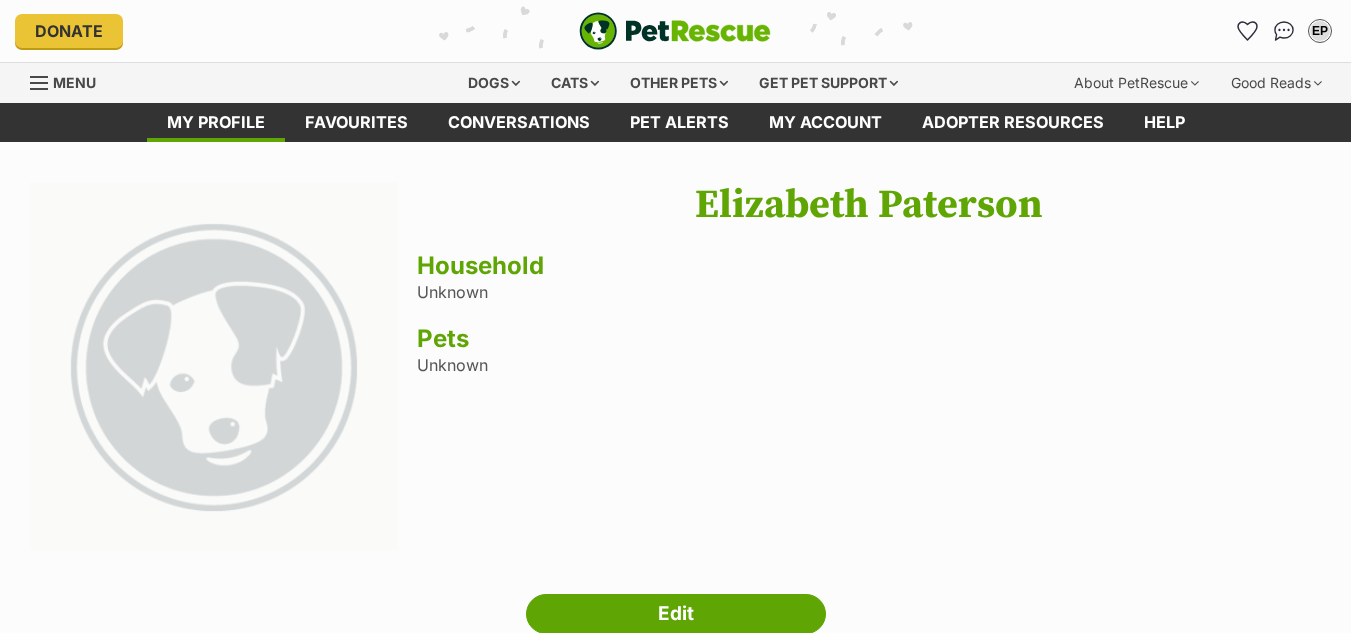 scroll, scrollTop: 0, scrollLeft: 0, axis: both 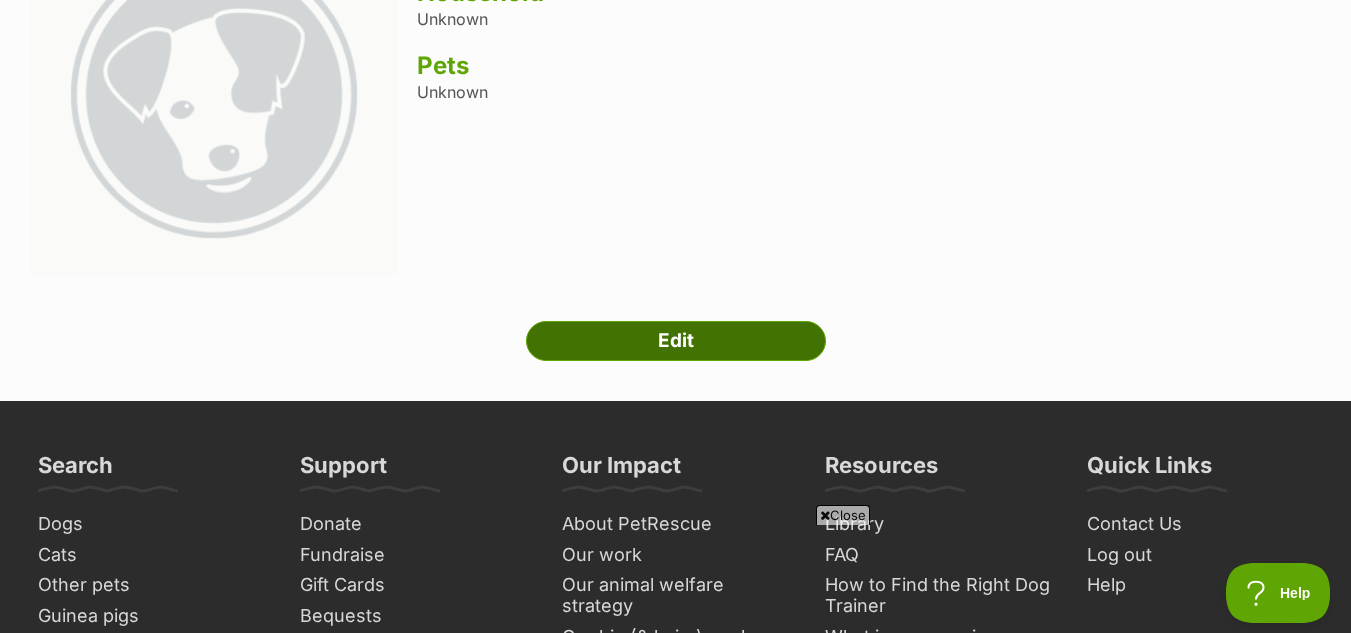 click on "Edit" at bounding box center (676, 341) 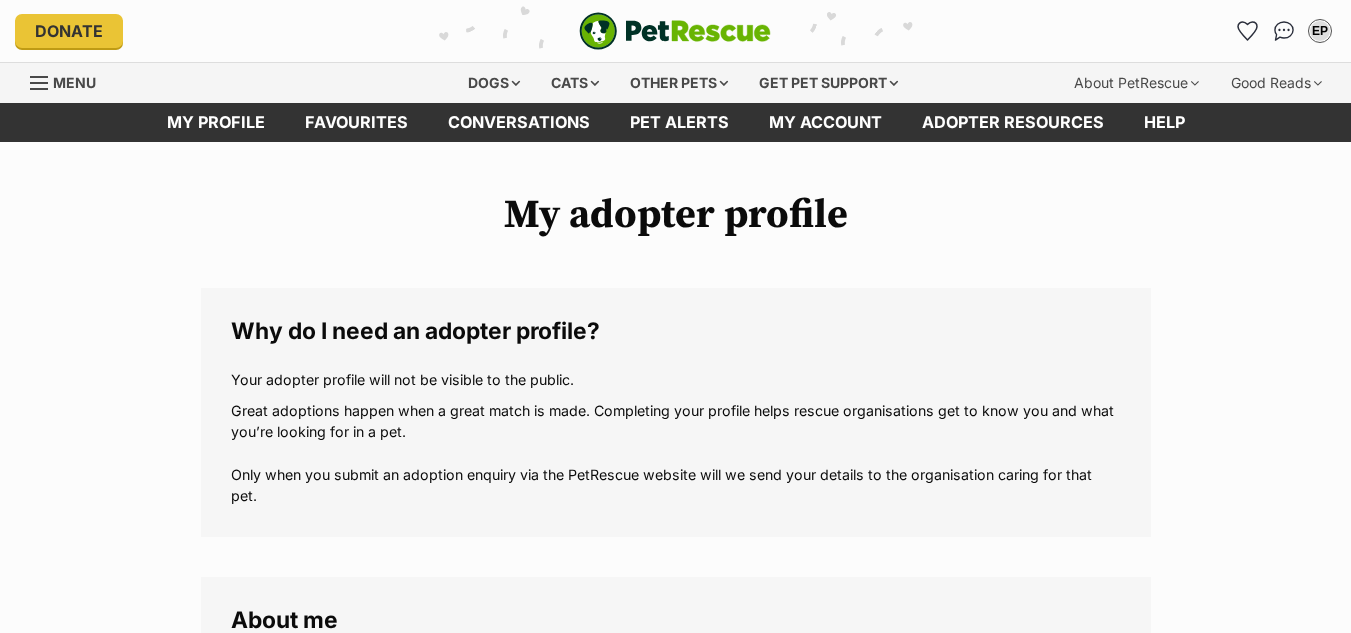 scroll, scrollTop: 0, scrollLeft: 0, axis: both 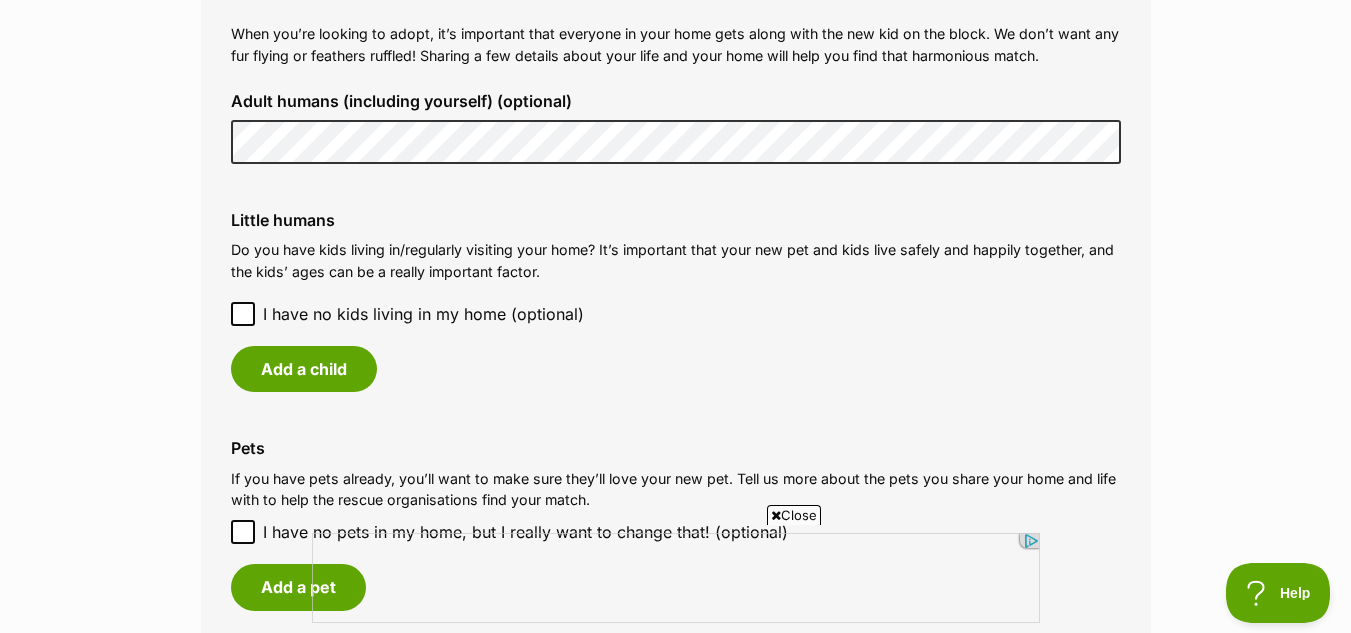 click 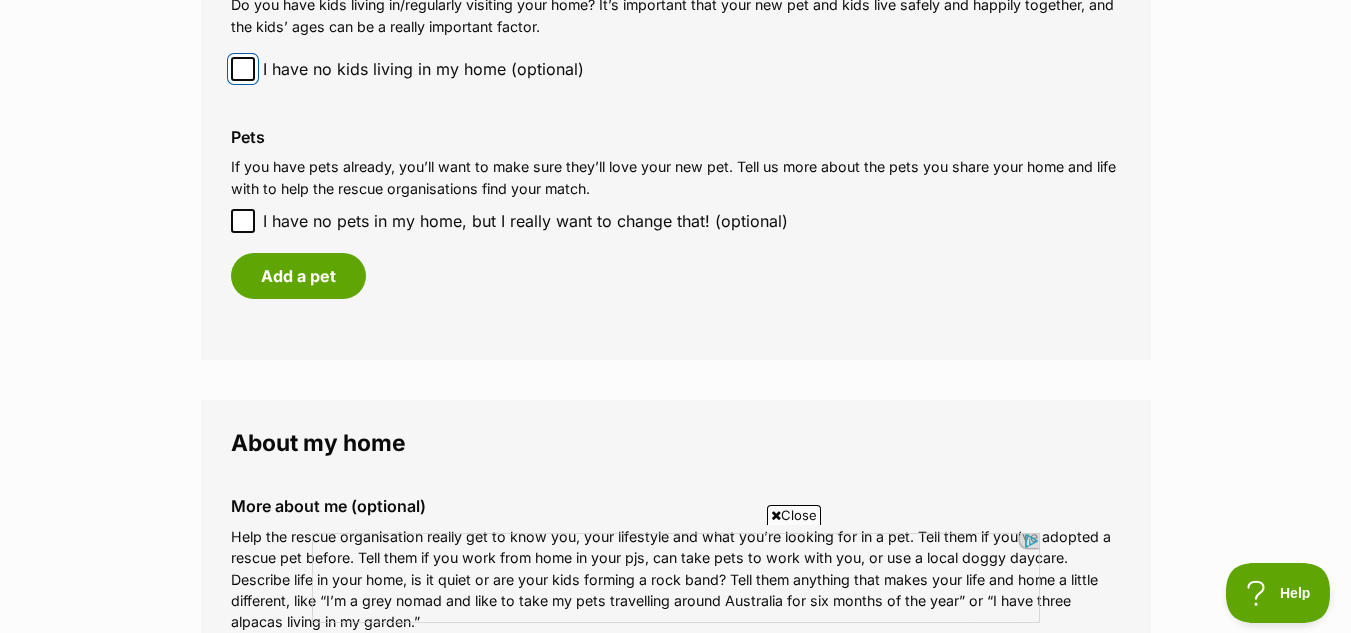 scroll, scrollTop: 1797, scrollLeft: 0, axis: vertical 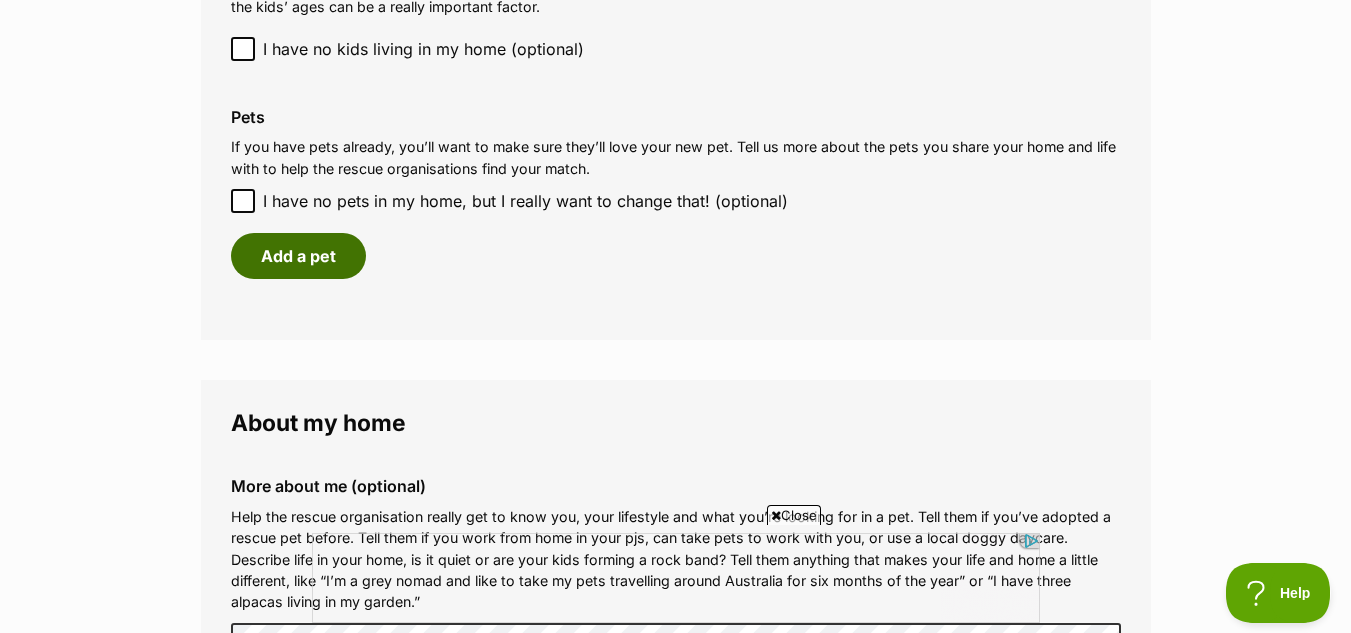 click on "Add a pet" at bounding box center [298, 256] 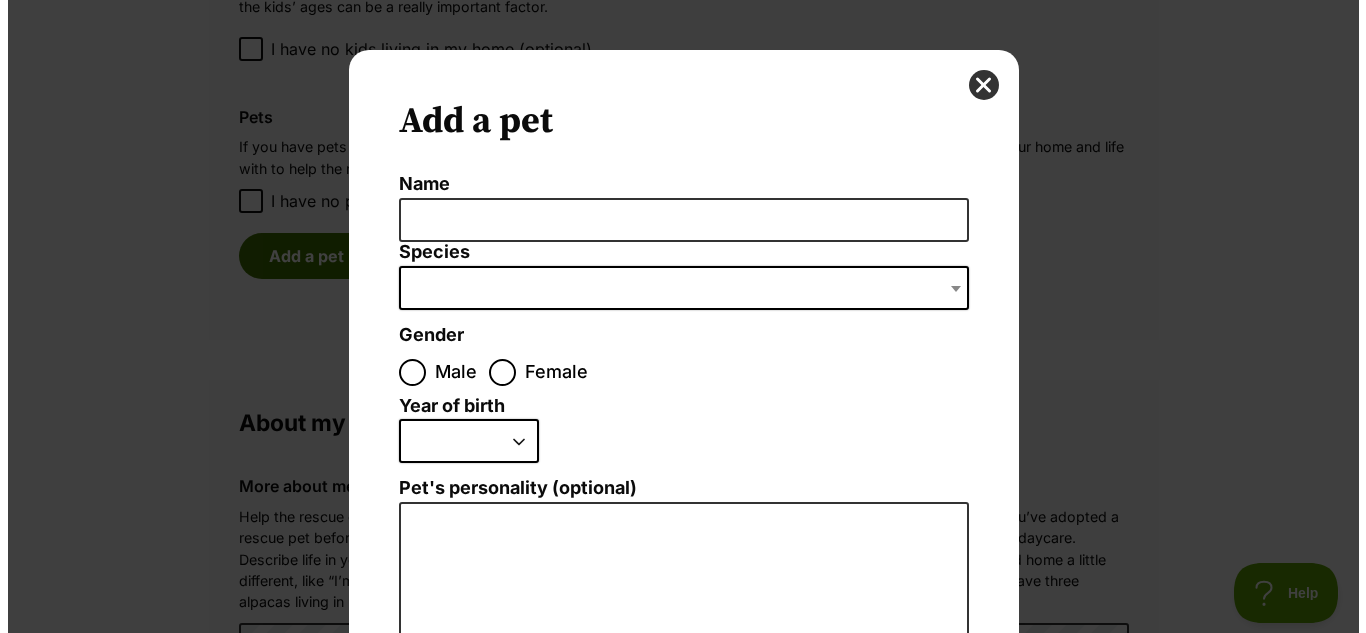 scroll, scrollTop: 0, scrollLeft: 0, axis: both 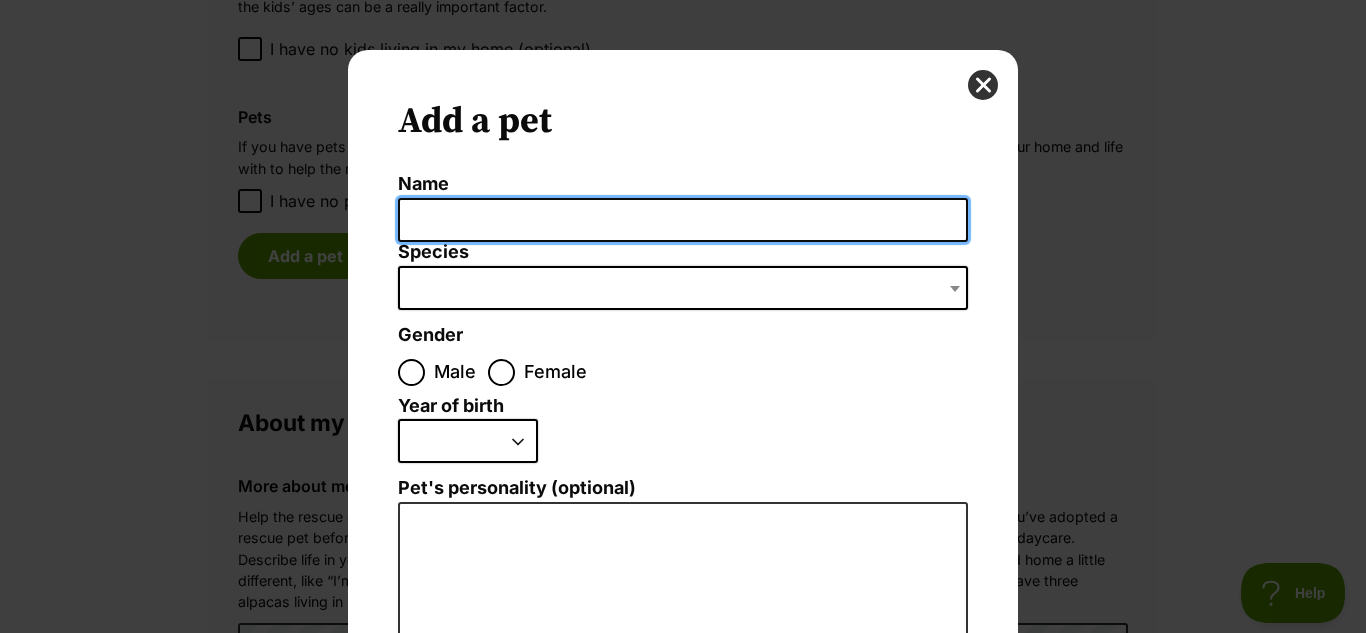 click on "Name" at bounding box center (683, 220) 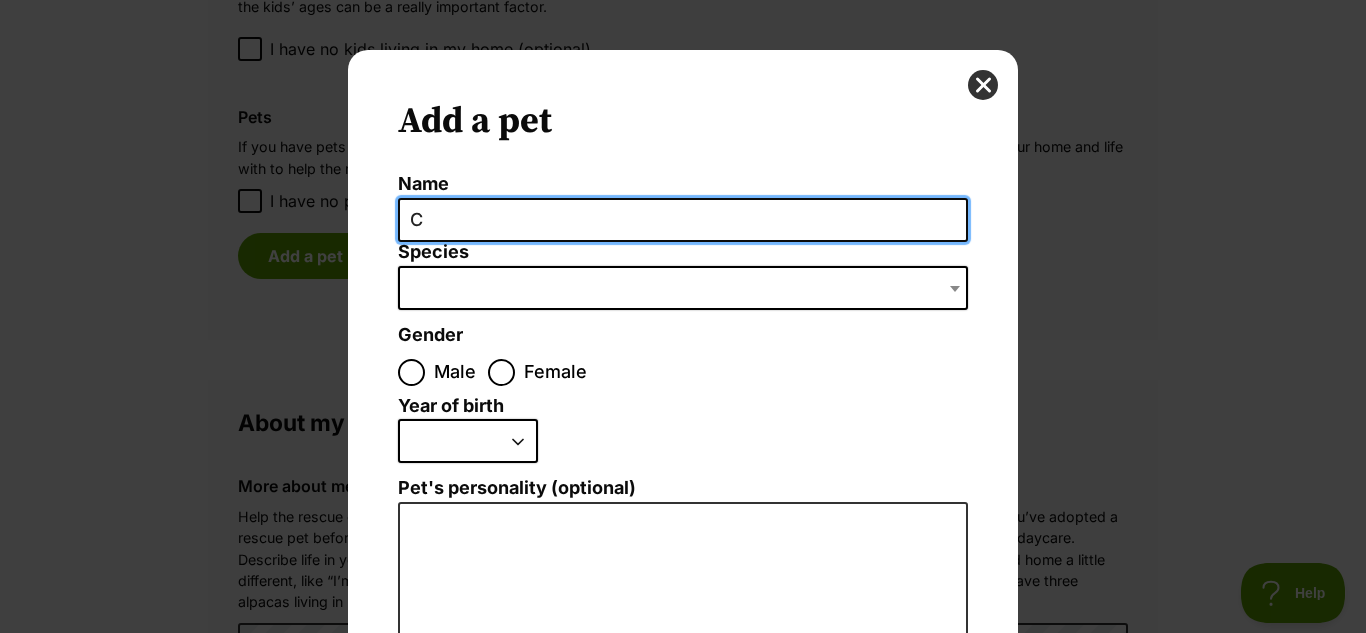 click on "C" at bounding box center (683, 220) 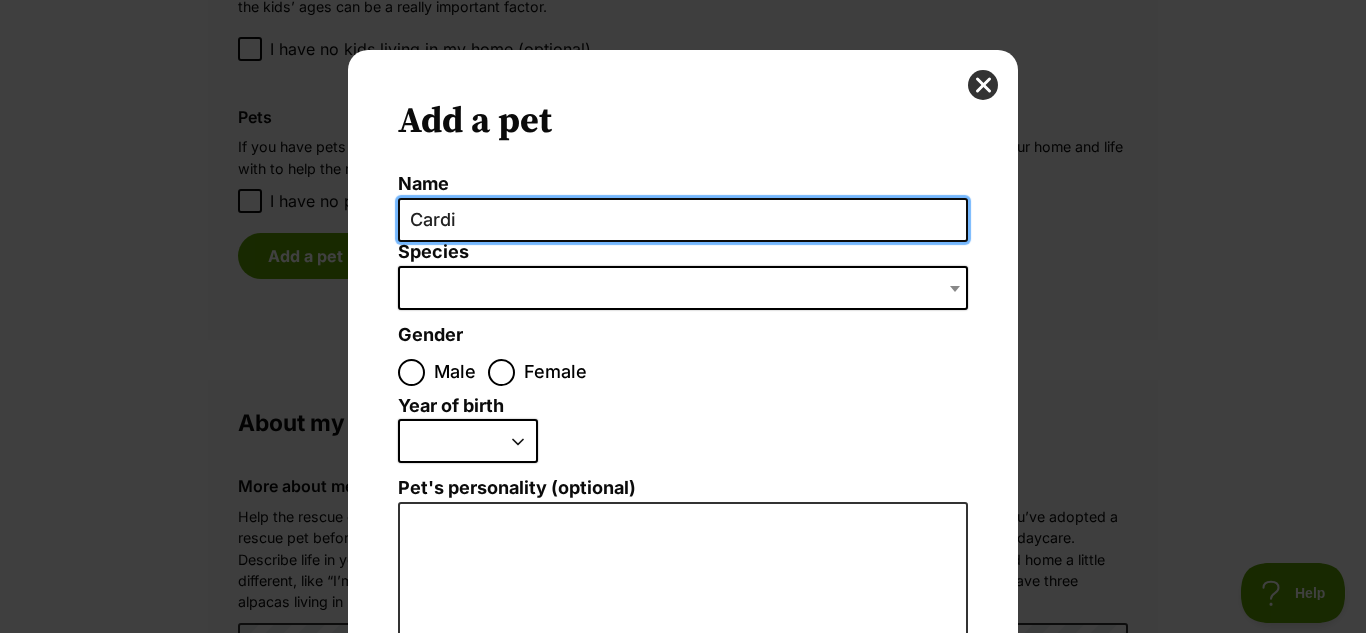 type on "Cardi" 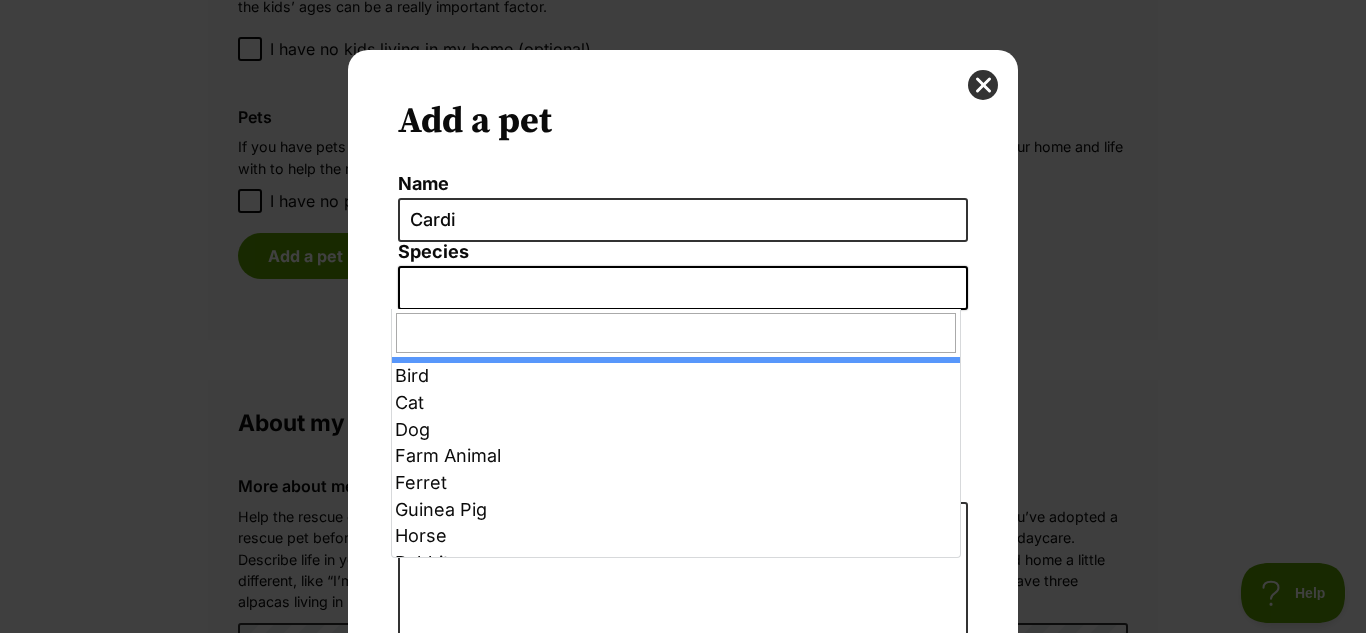 click at bounding box center [683, 288] 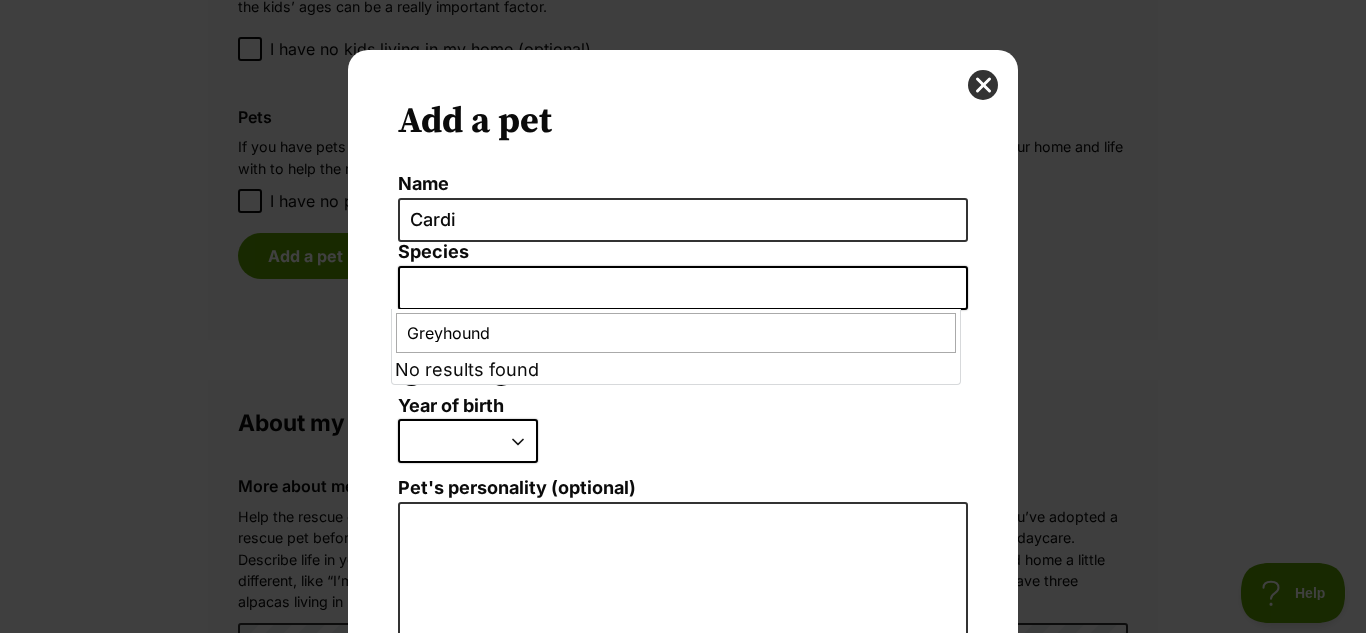 type on "Greyhound" 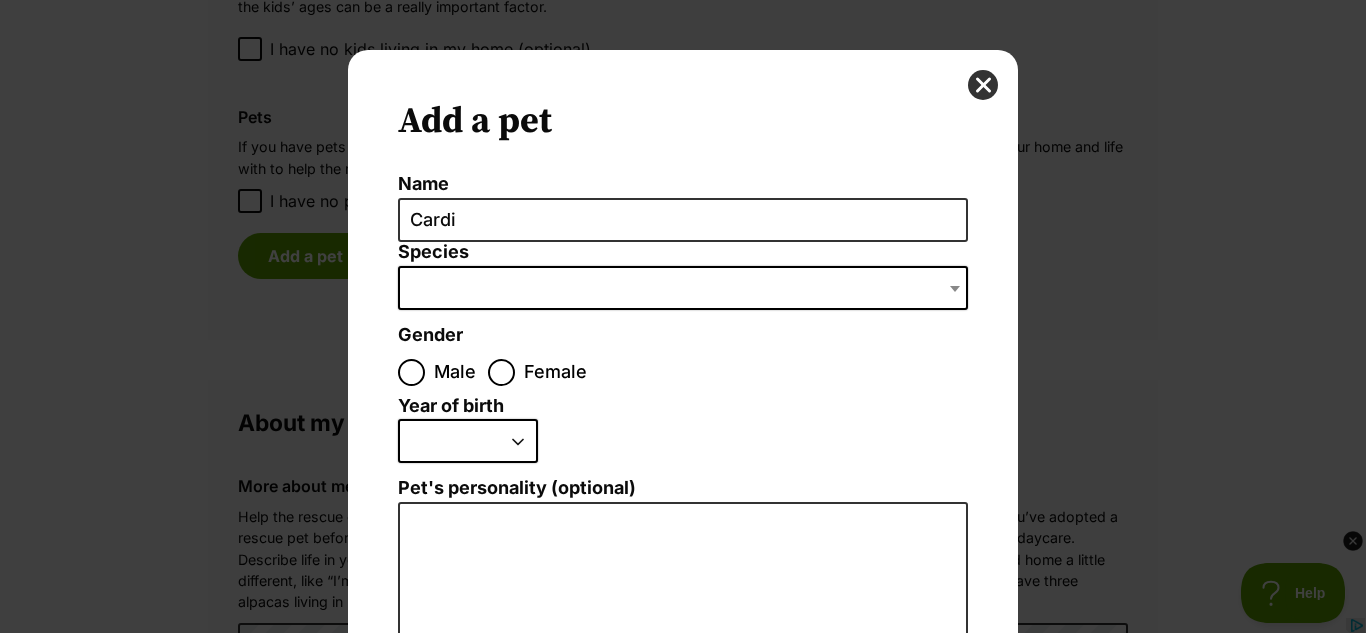 click on "Year of birth
2025
2024
2023
2022
2021
2020
2019
2018
2017
2016
2015
2014
2013
2012
2011
2010
2009
2008
2007
2006
2005
2004
2003
2002
2001
2000
1999
1998
1997
1996
1995" at bounding box center [683, 437] 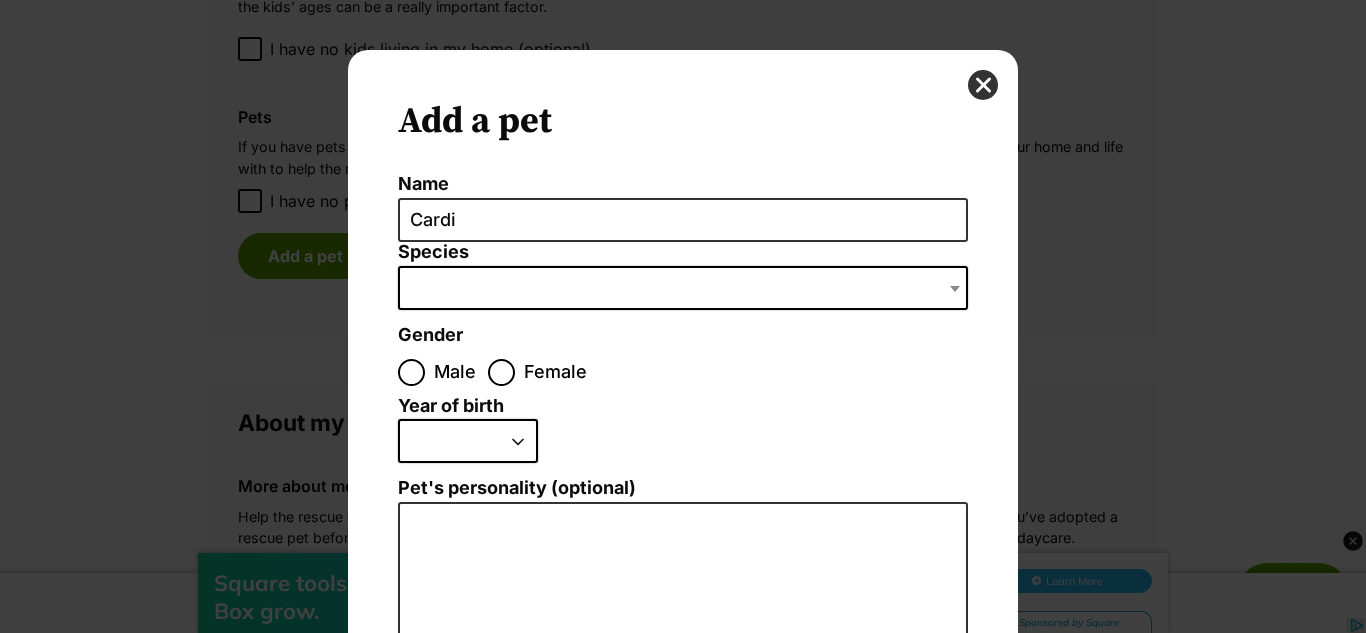 scroll, scrollTop: 0, scrollLeft: 0, axis: both 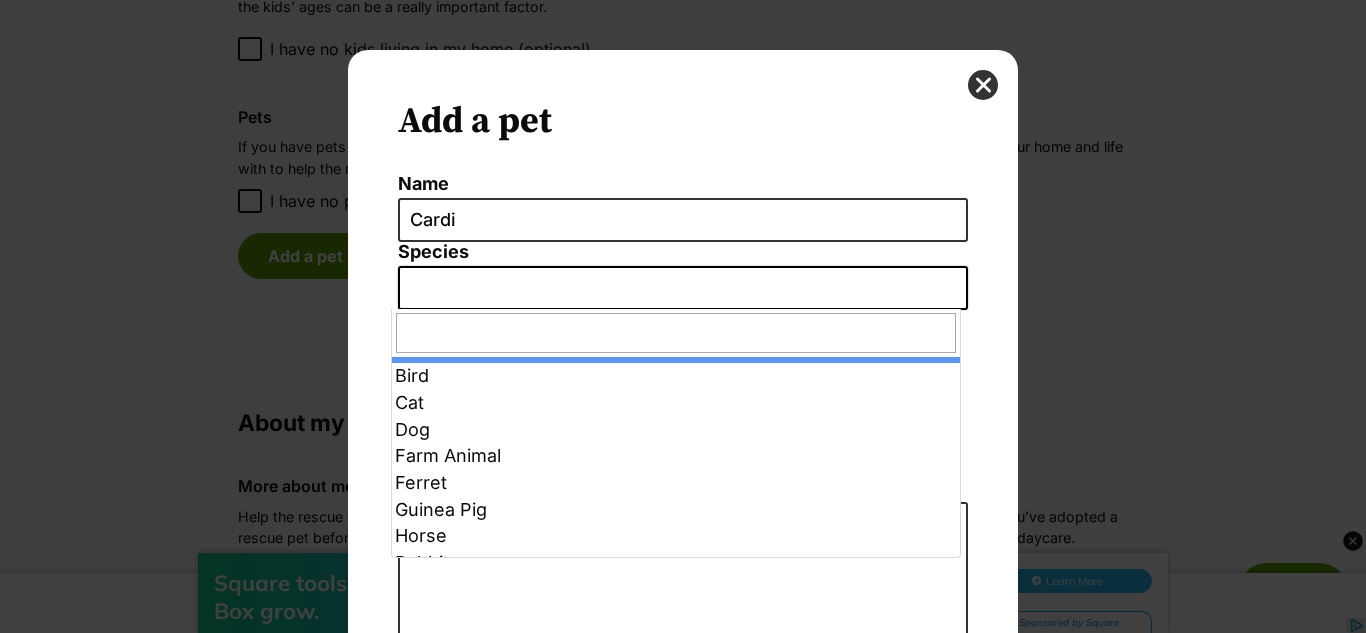 click at bounding box center [683, 288] 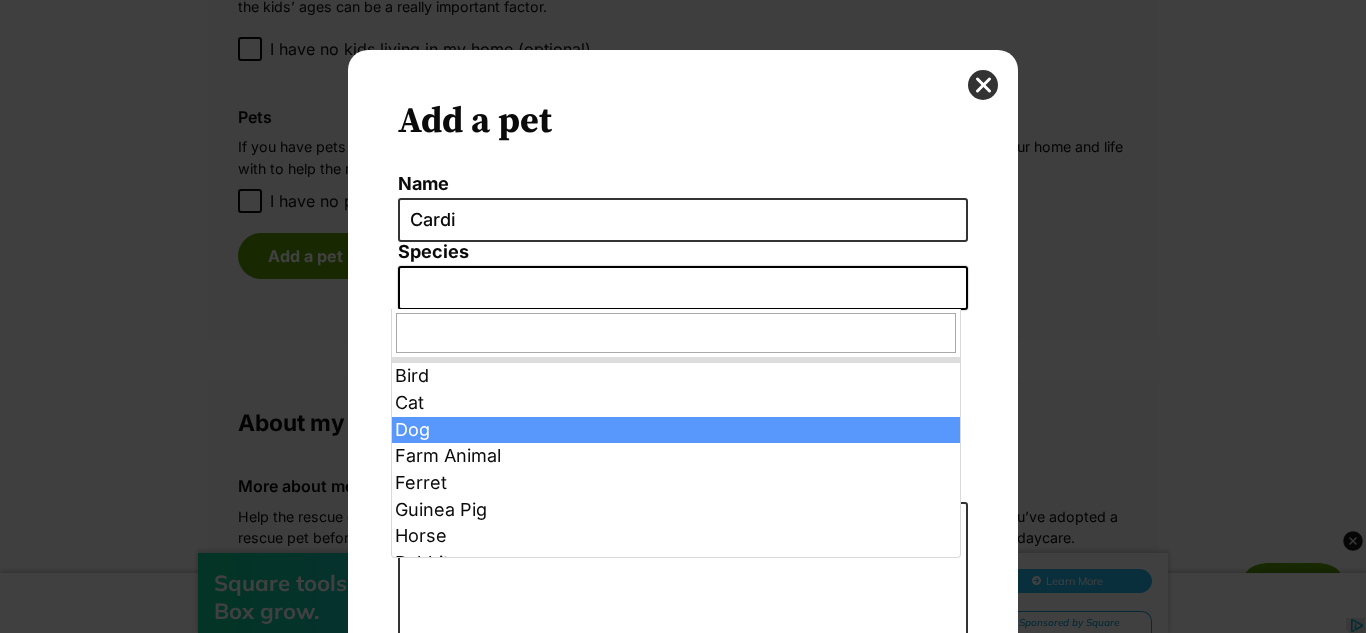 select on "1" 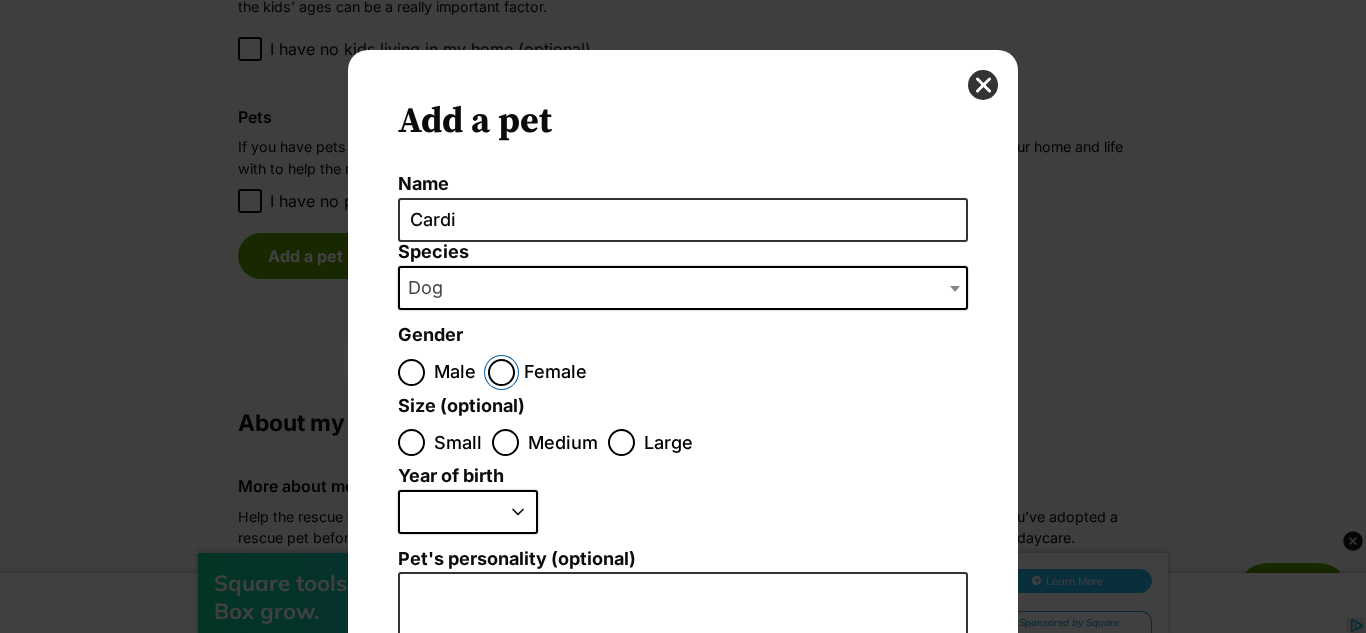click on "Female" at bounding box center (501, 372) 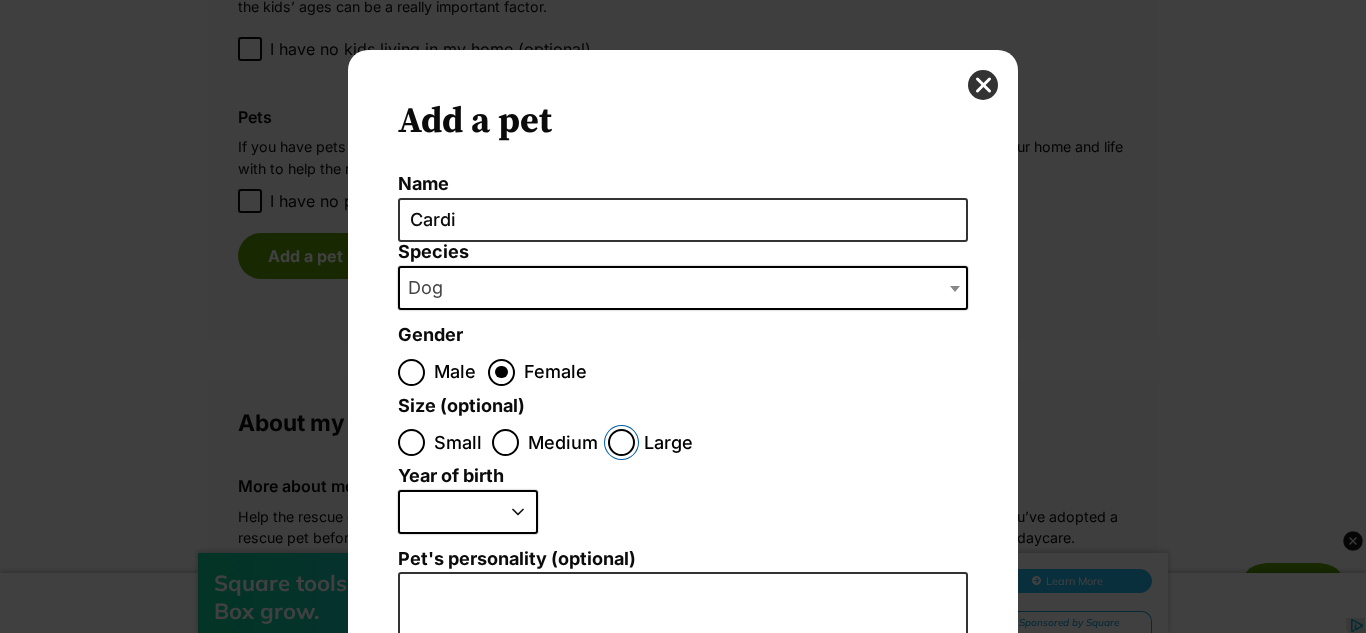 click on "Large" at bounding box center (621, 442) 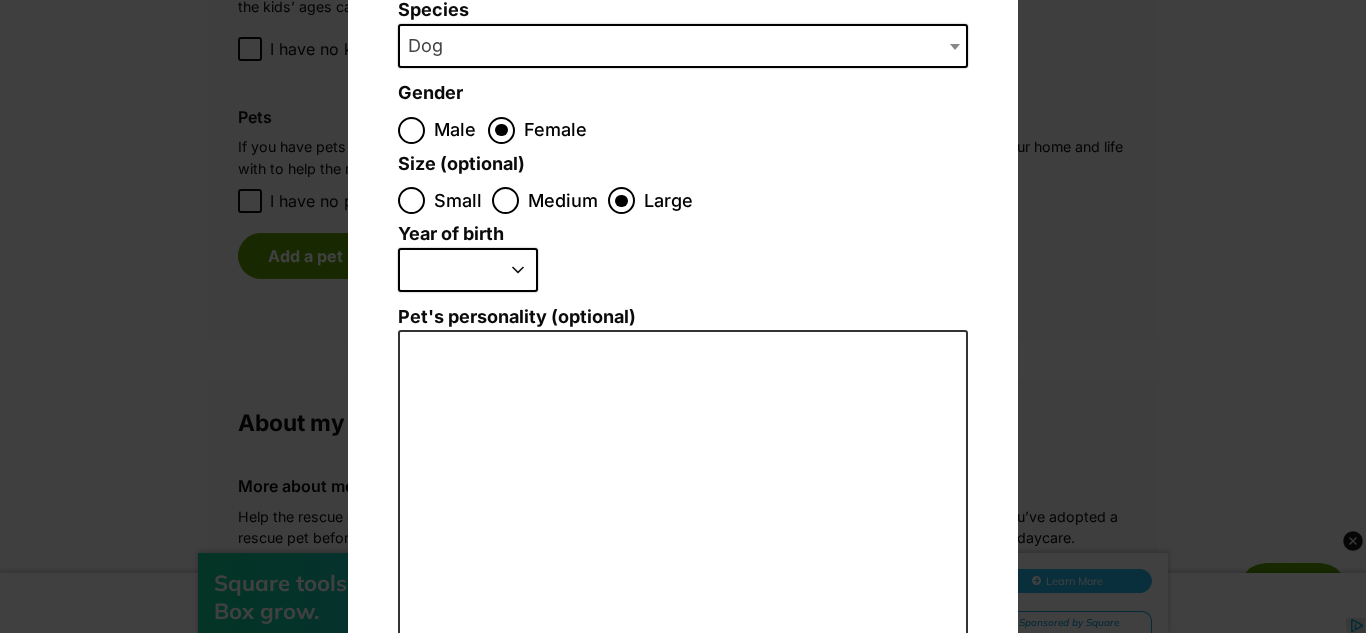 scroll, scrollTop: 244, scrollLeft: 0, axis: vertical 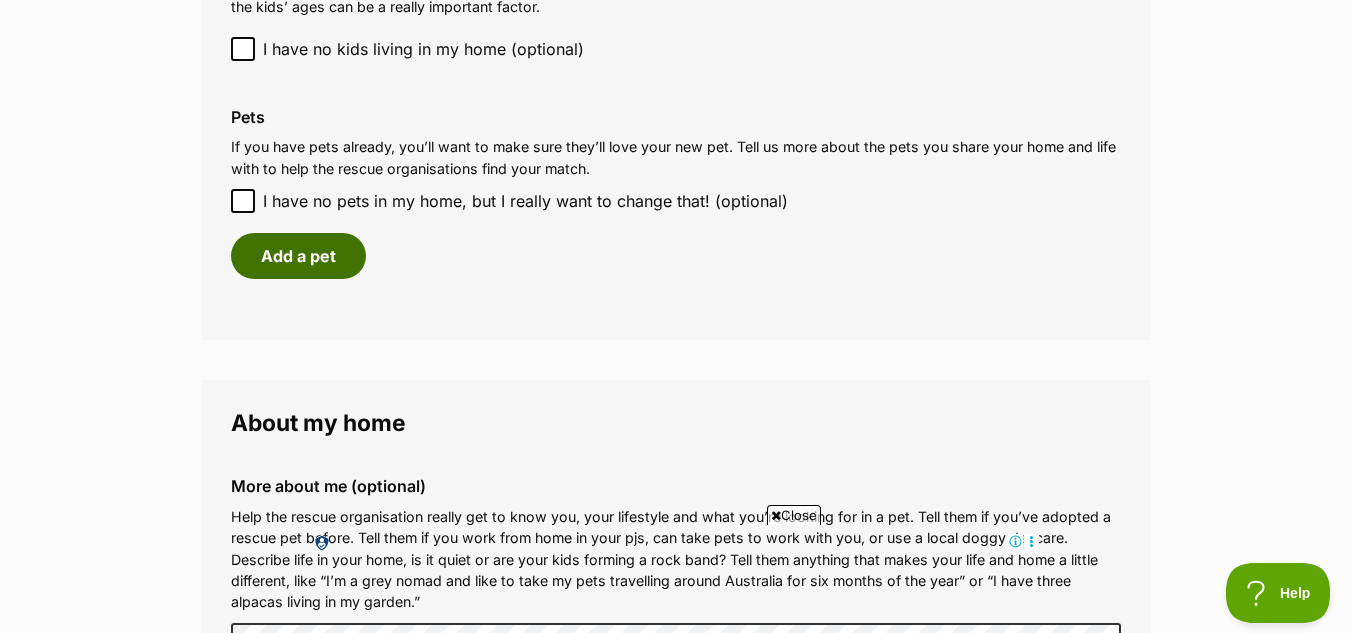 click on "Add a pet" at bounding box center [298, 256] 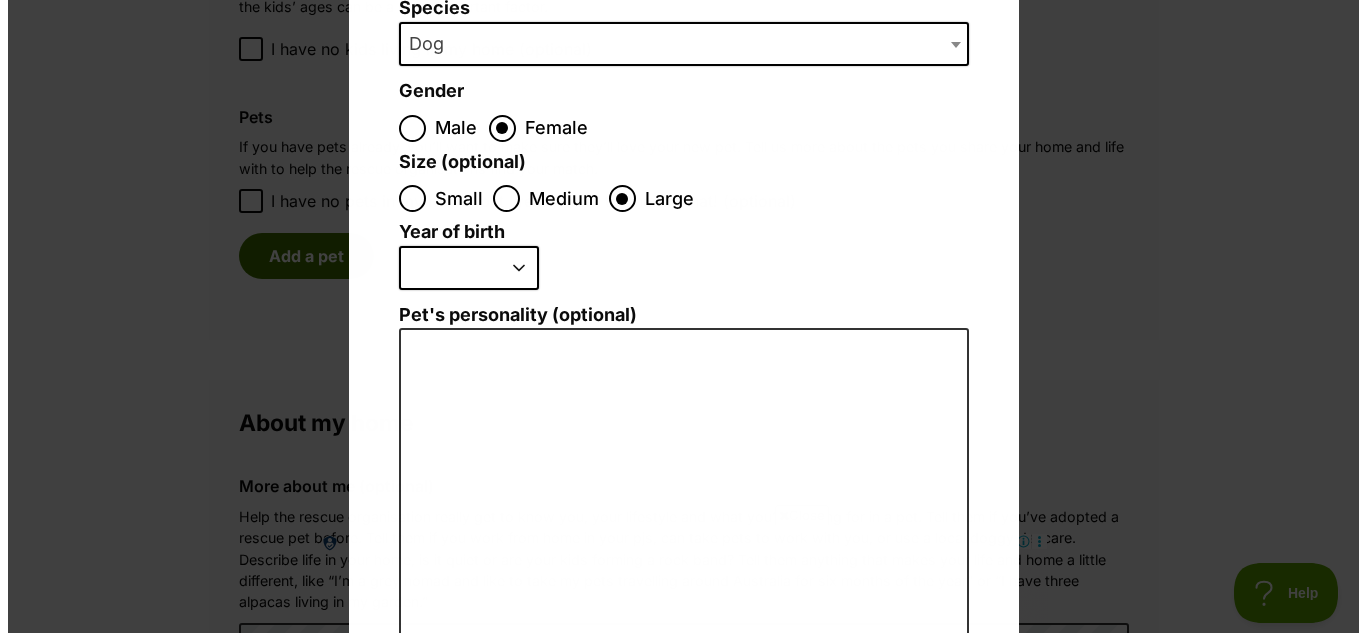 scroll, scrollTop: 0, scrollLeft: 0, axis: both 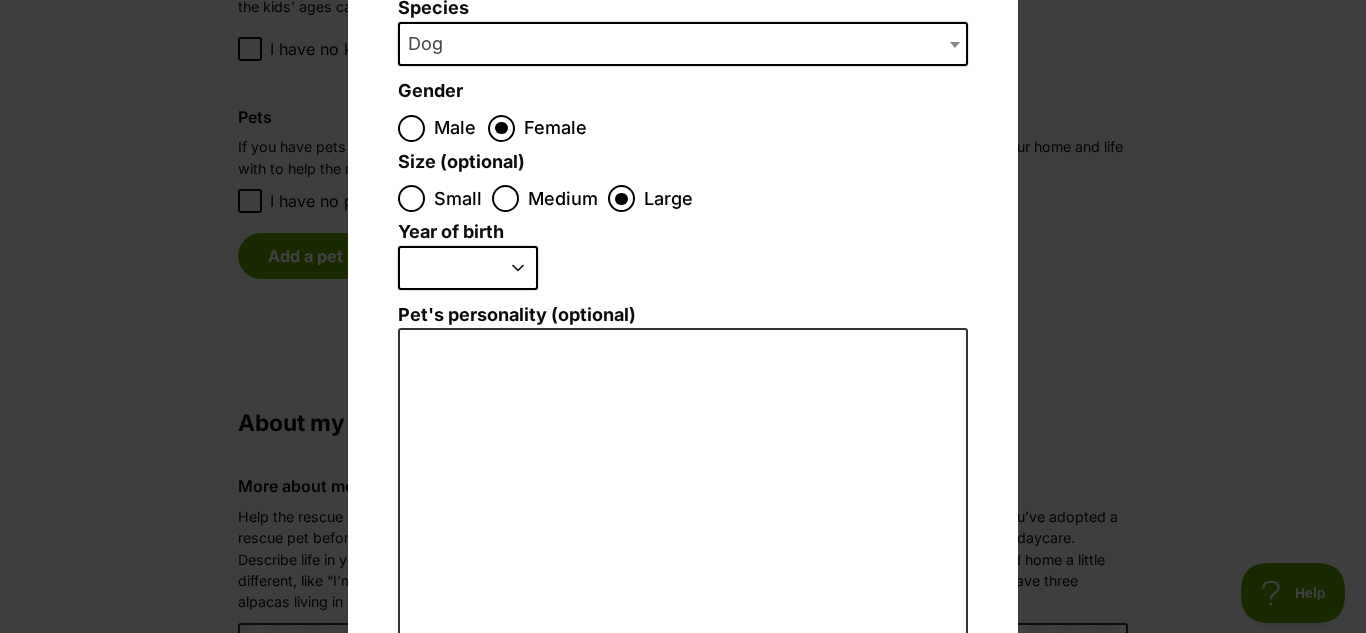 click on "2025
2024
2023
2022
2021
2020
2019
2018
2017
2016
2015
2014
2013
2012
2011
2010
2009
2008
2007
2006
2005
2004
2003
2002
2001
2000
1999
1998
1997
1996
1995" at bounding box center (468, 268) 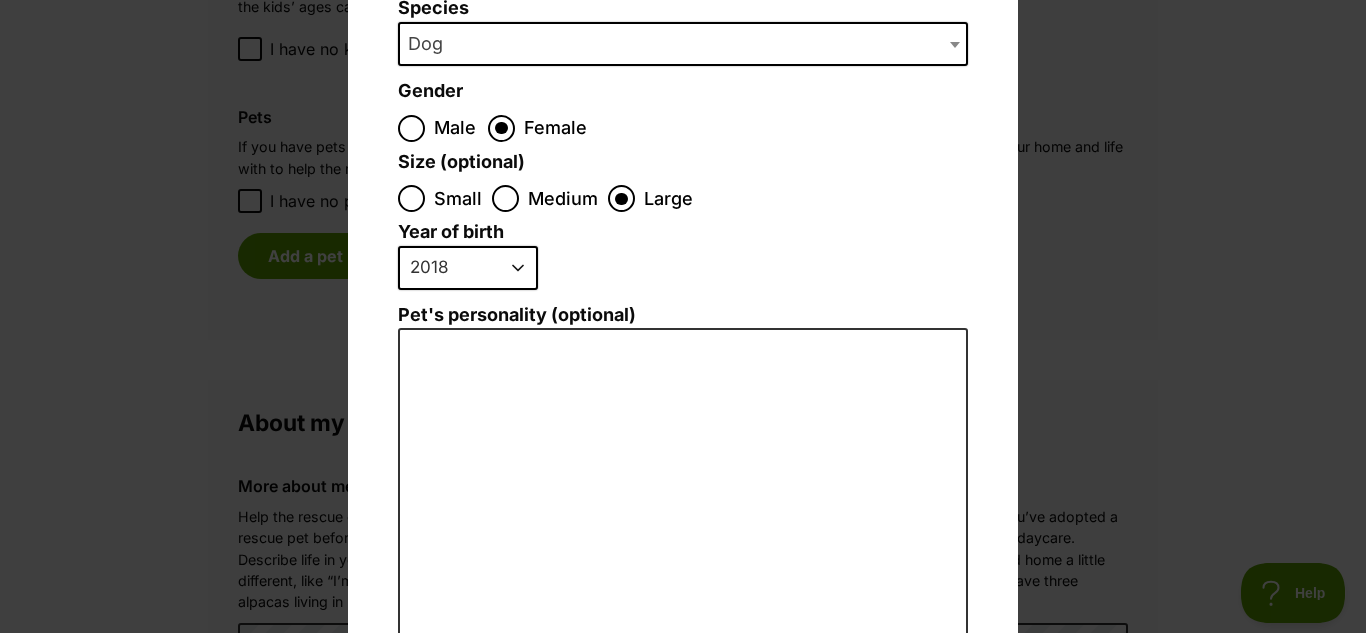 click on "2025
2024
2023
2022
2021
2020
2019
2018
2017
2016
2015
2014
2013
2012
2011
2010
2009
2008
2007
2006
2005
2004
2003
2002
2001
2000
1999
1998
1997
1996
1995" at bounding box center [468, 268] 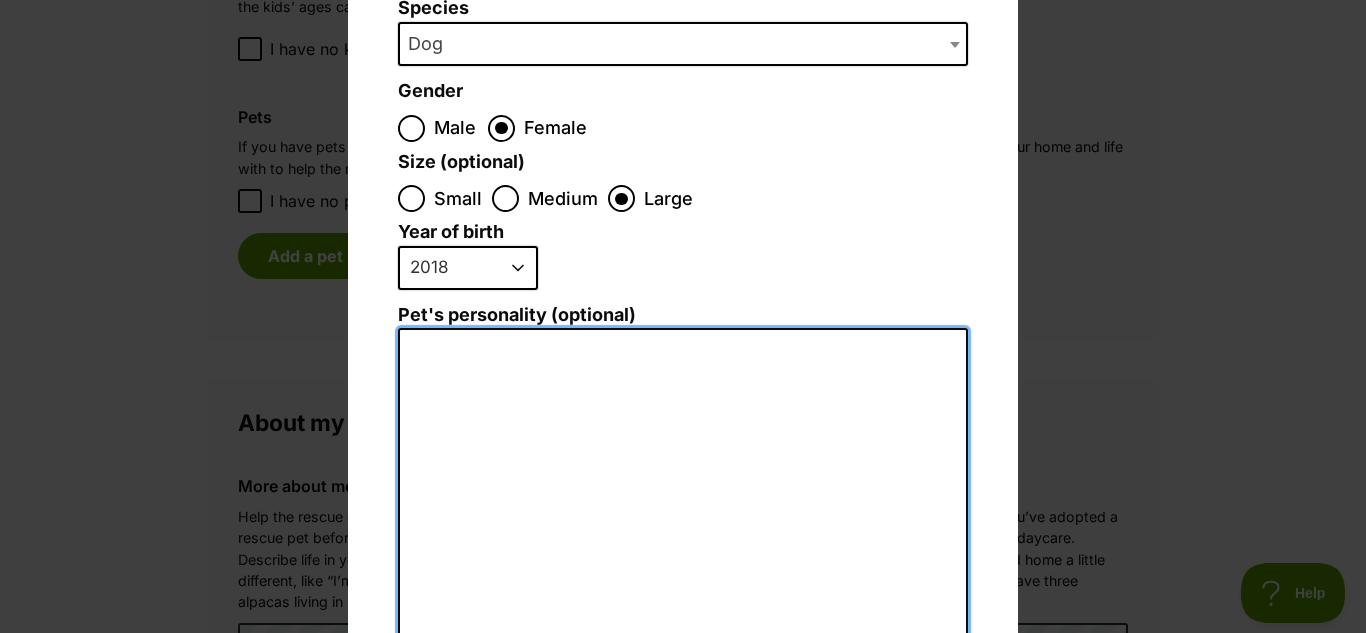 click on "Pet's personality (optional)" at bounding box center [683, 547] 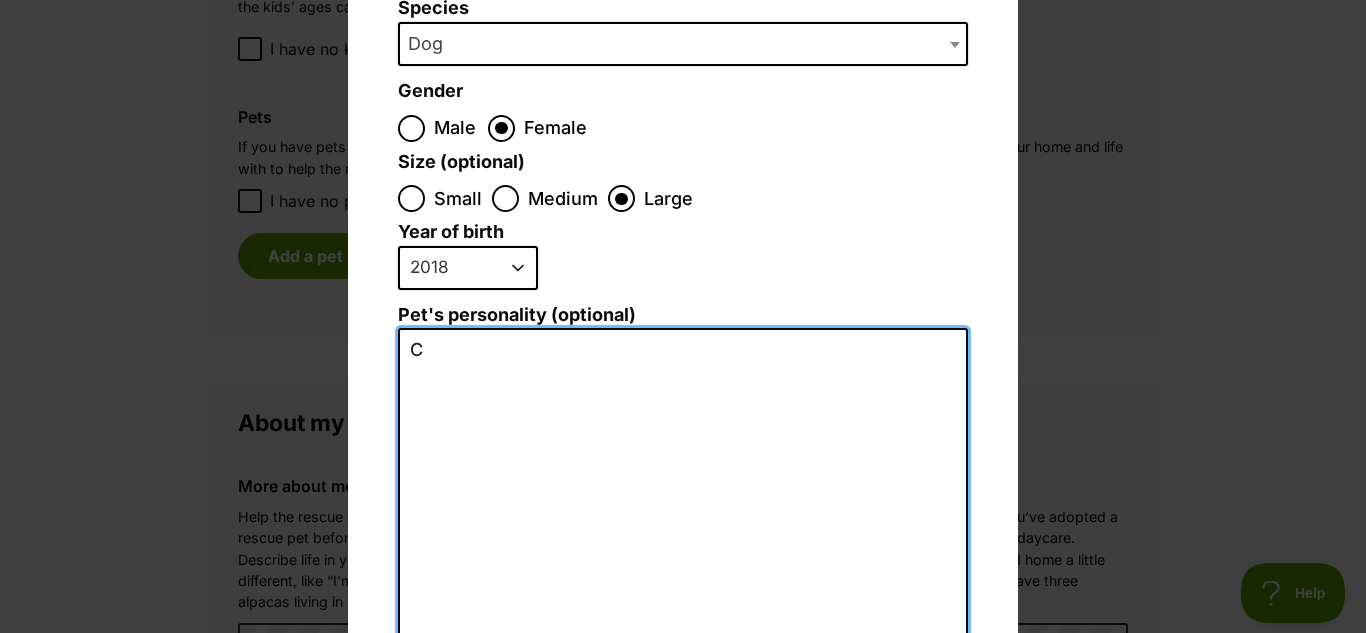 click on "C" at bounding box center (683, 547) 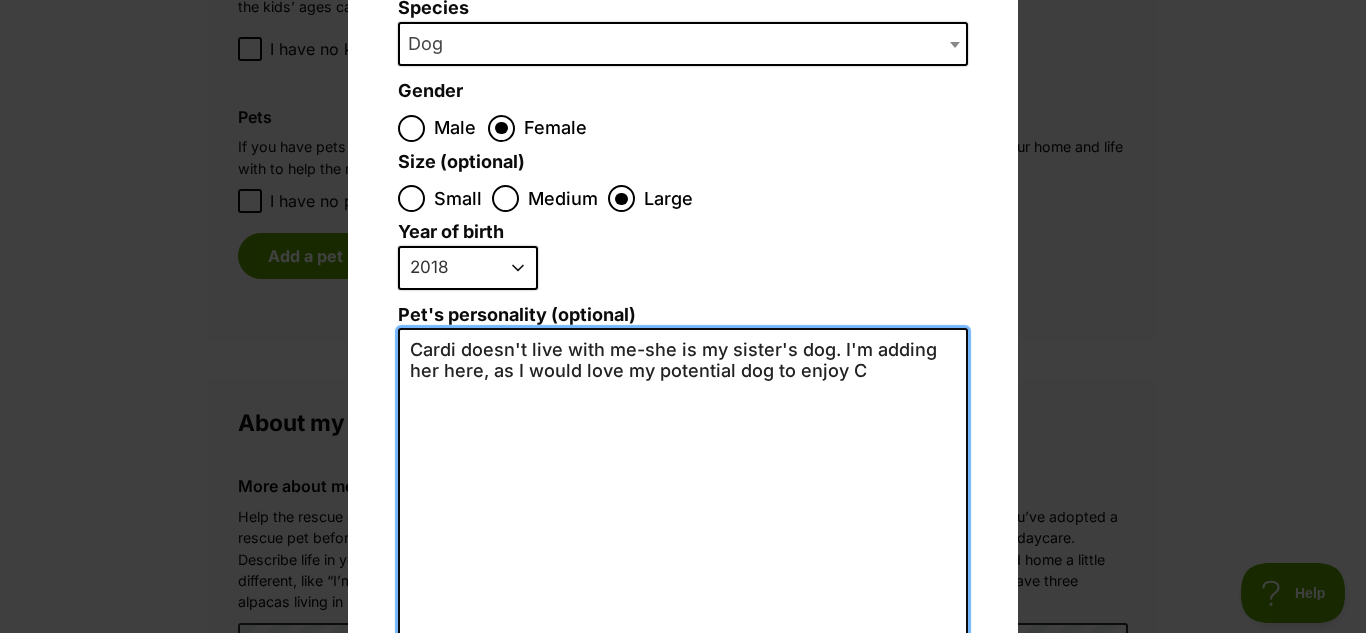 scroll, scrollTop: 0, scrollLeft: 0, axis: both 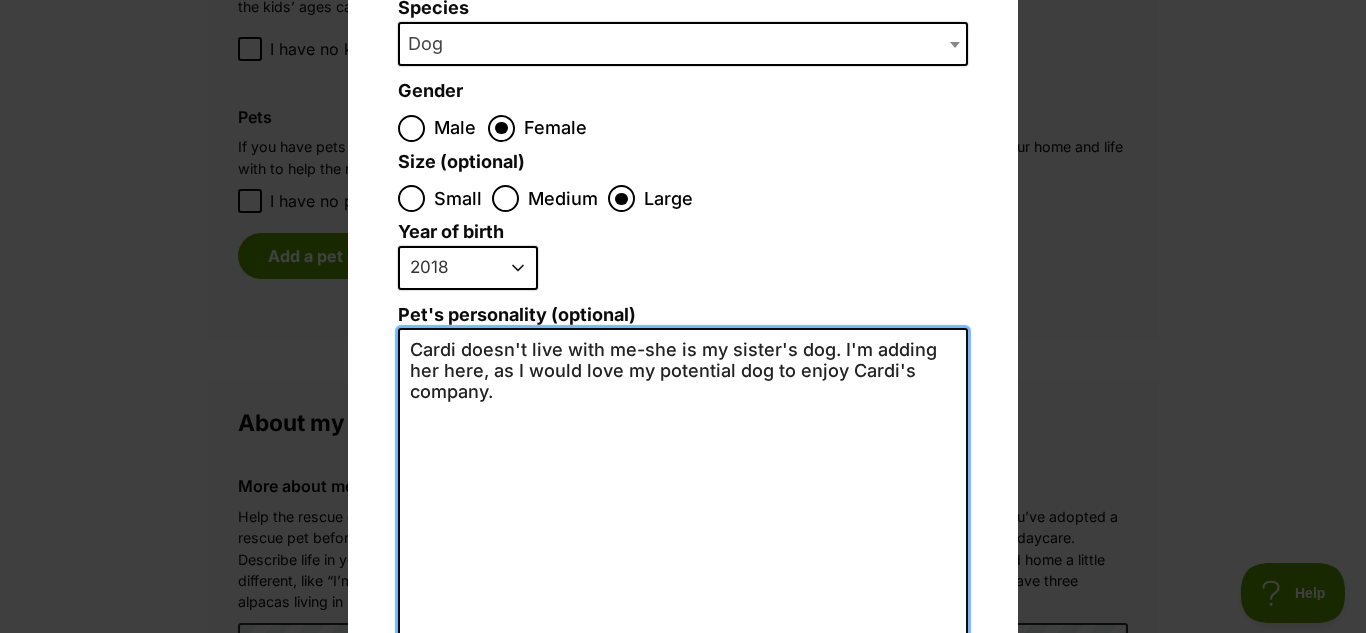click on "Cardi doesn't live with me-she is my sister's dog. I'm adding her here, as I would love my potential dog to enjoy Cardi's company." at bounding box center [683, 547] 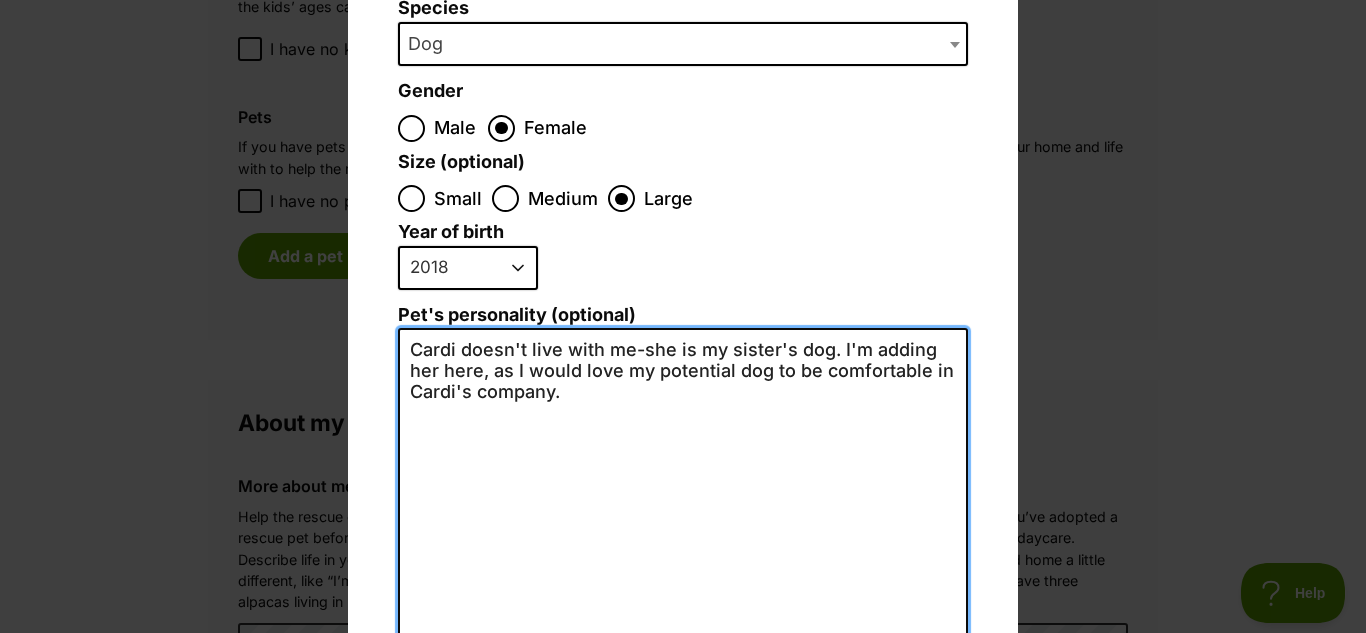 click on "Cardi doesn't live with me-she is my sister's dog. I'm adding her here, as I would love my potential dog to be comfortable in Cardi's company." at bounding box center [683, 547] 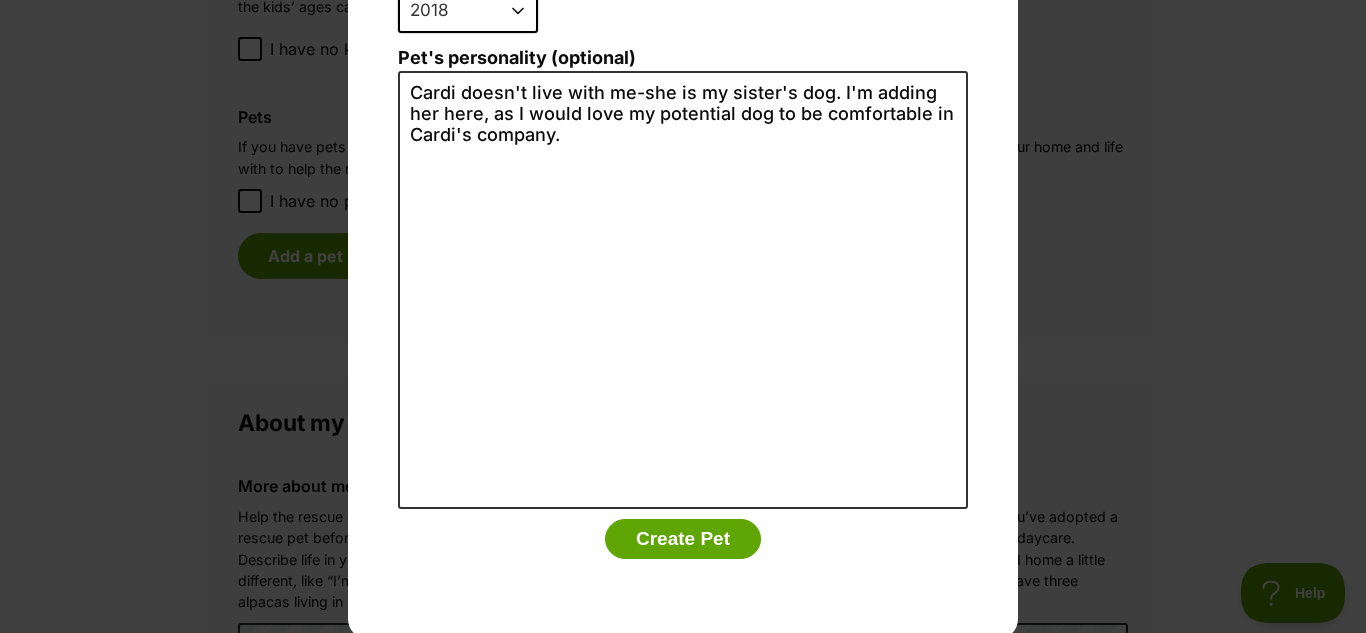 scroll, scrollTop: 507, scrollLeft: 0, axis: vertical 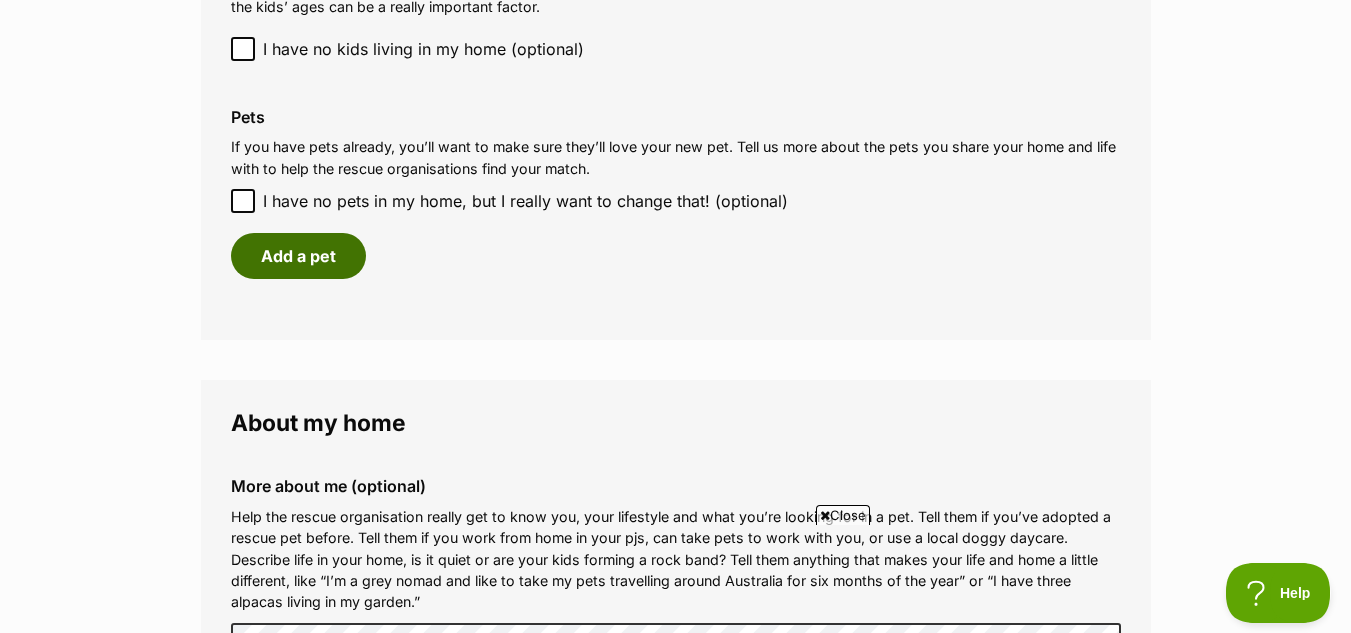 click on "Add a pet" at bounding box center [298, 256] 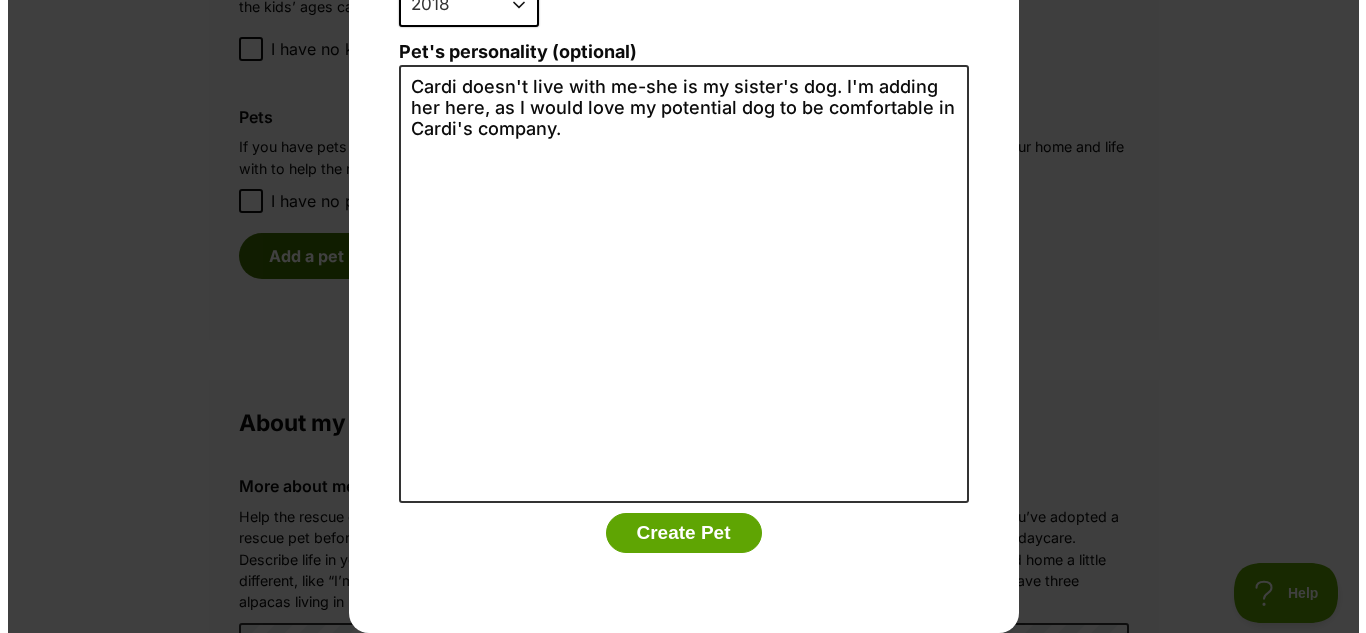 scroll, scrollTop: 0, scrollLeft: 0, axis: both 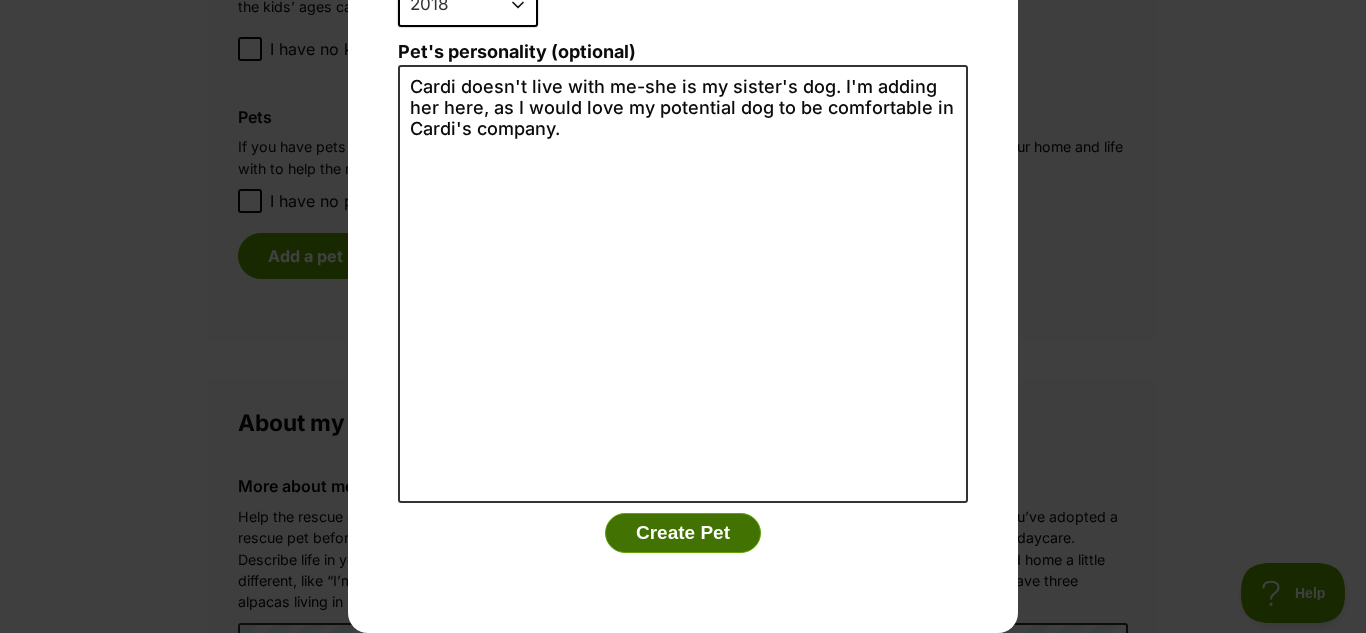 click on "Create Pet" at bounding box center (683, 533) 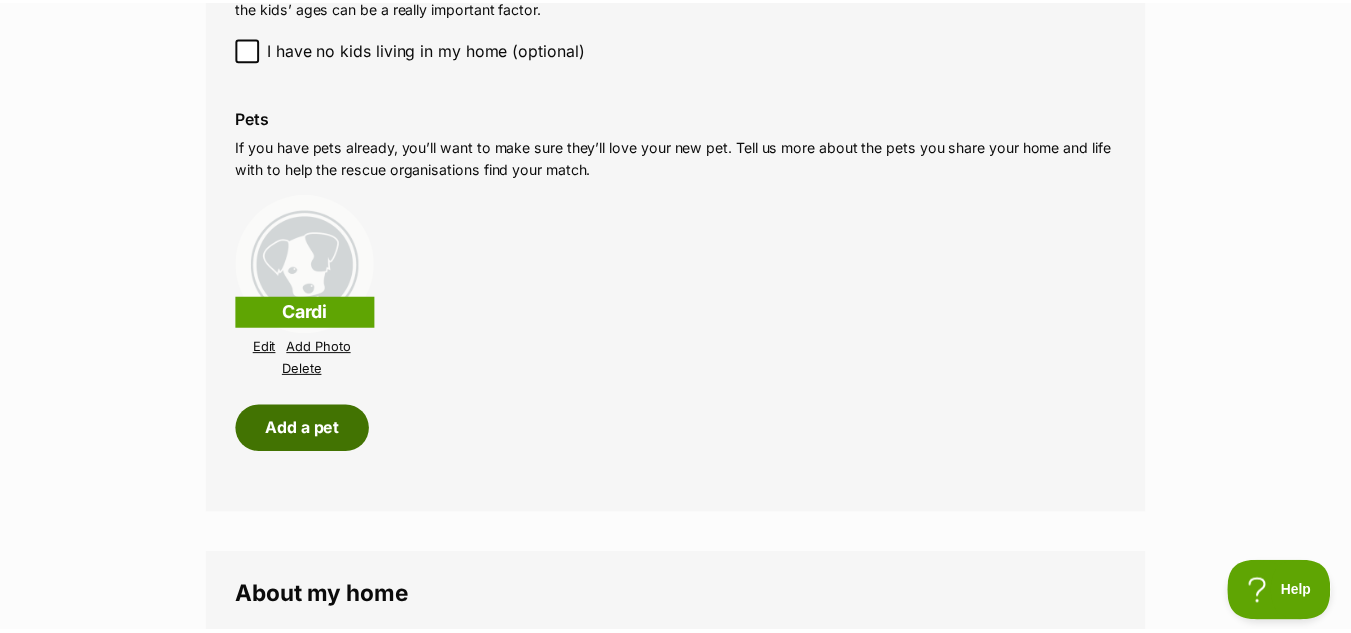 scroll, scrollTop: 1797, scrollLeft: 0, axis: vertical 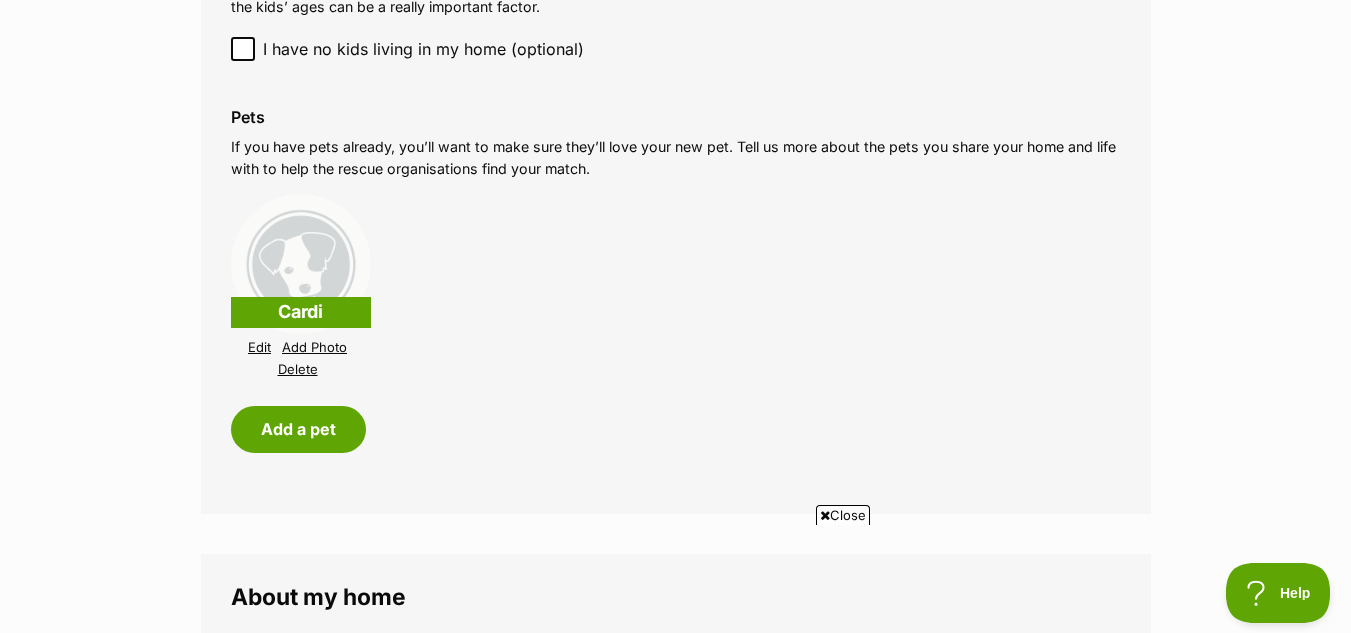 click on "Close" at bounding box center [843, 515] 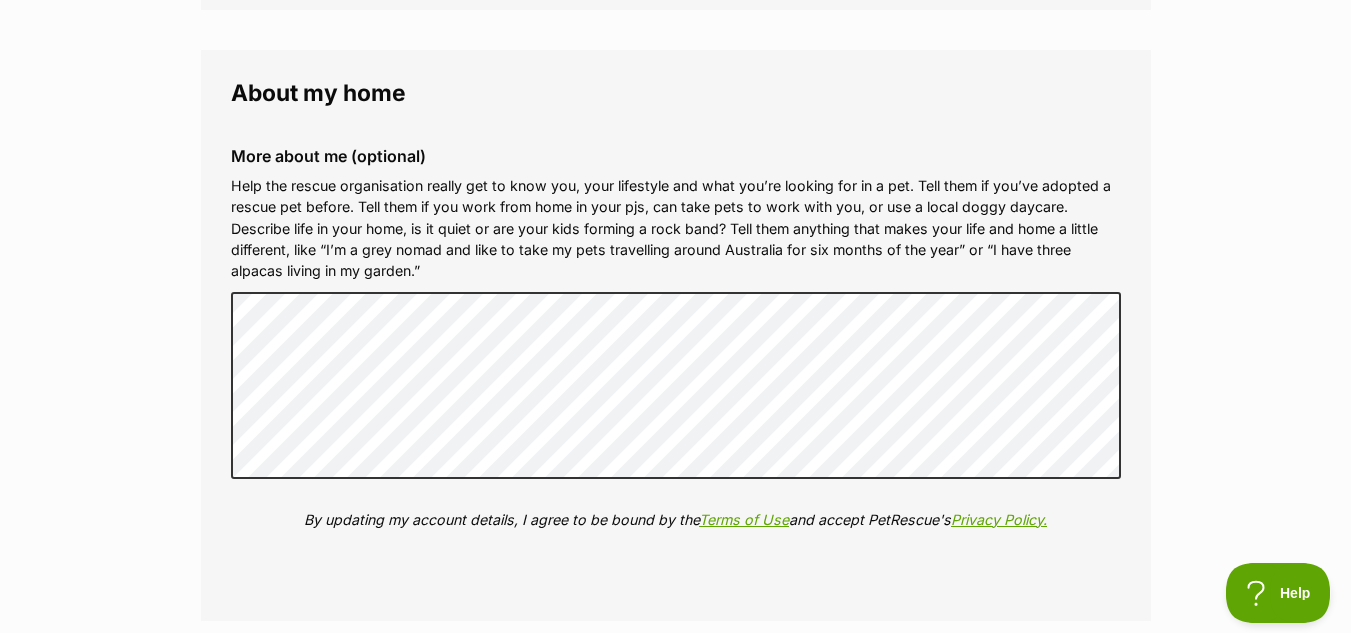 scroll, scrollTop: 2259, scrollLeft: 0, axis: vertical 